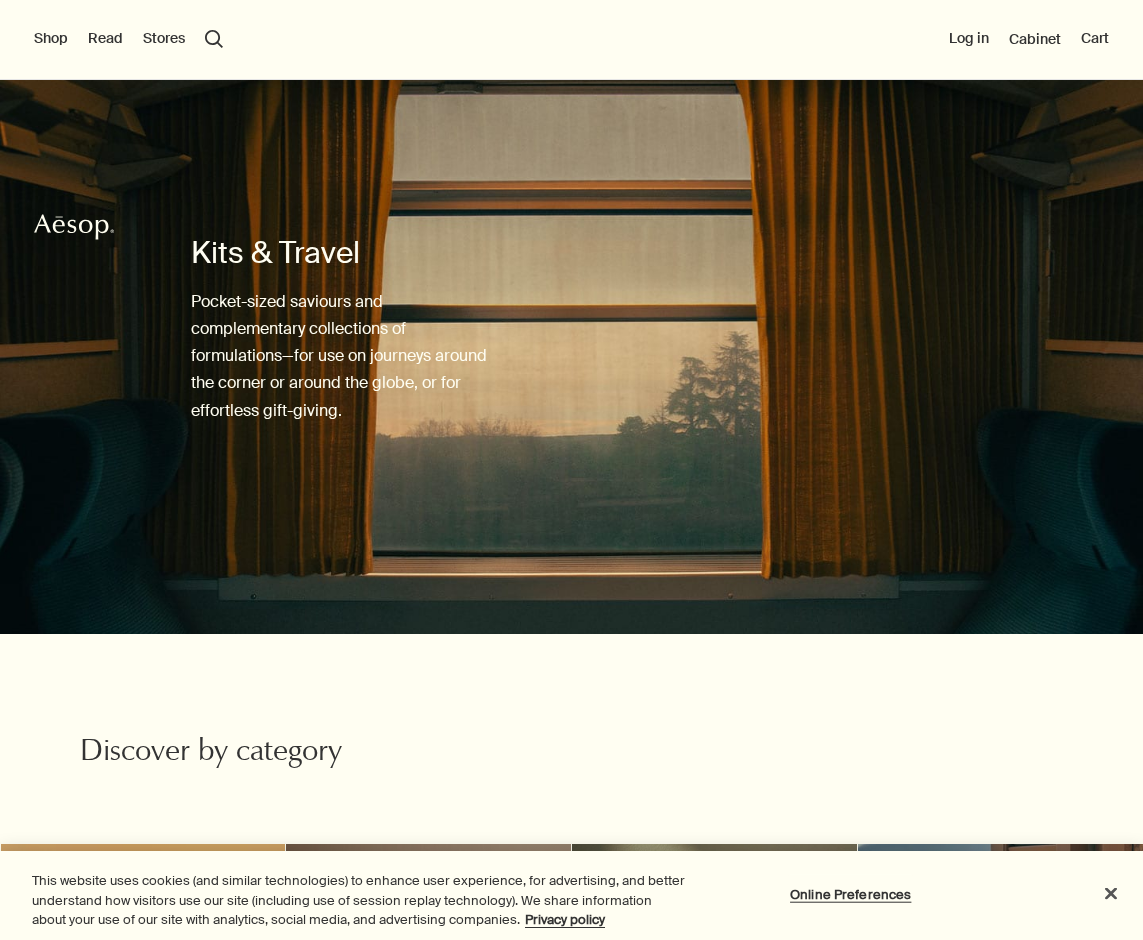 scroll, scrollTop: 730, scrollLeft: 0, axis: vertical 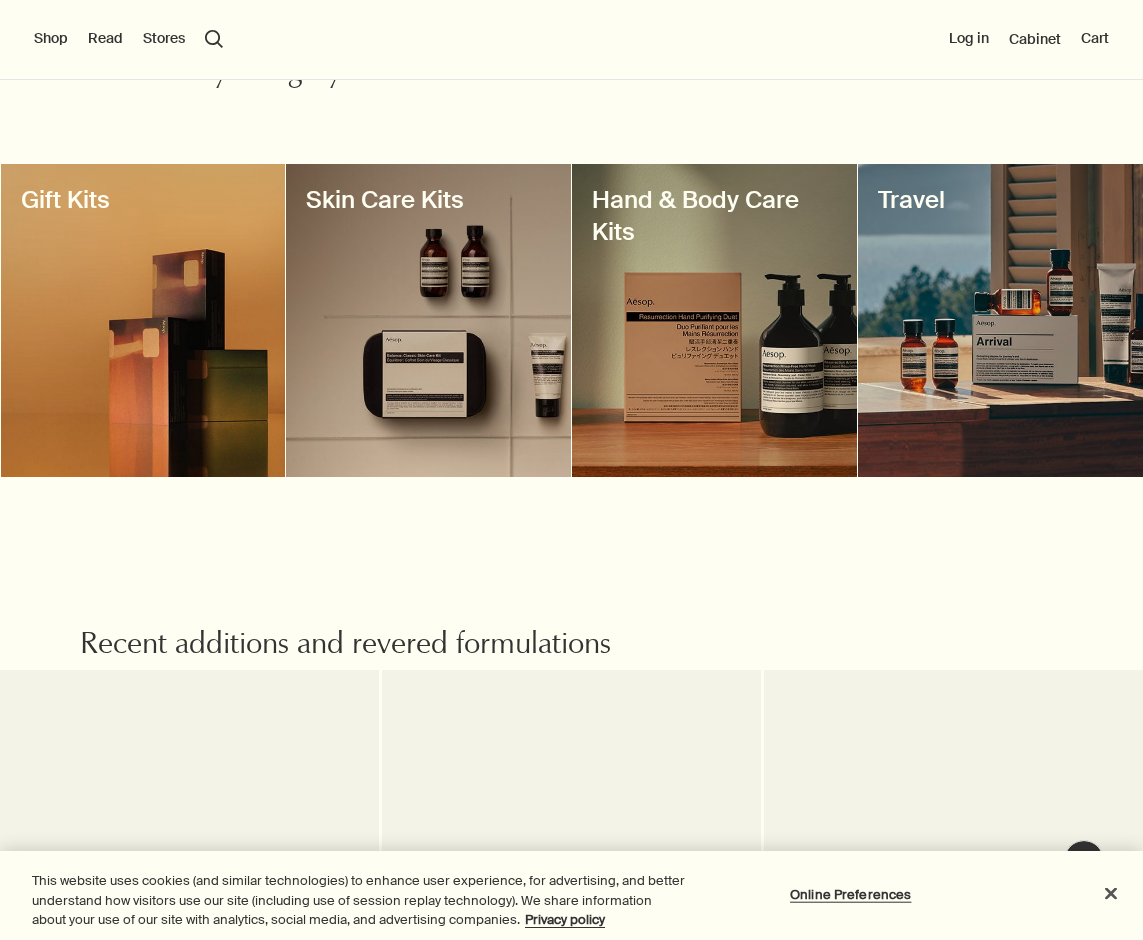 click at bounding box center [428, 320] 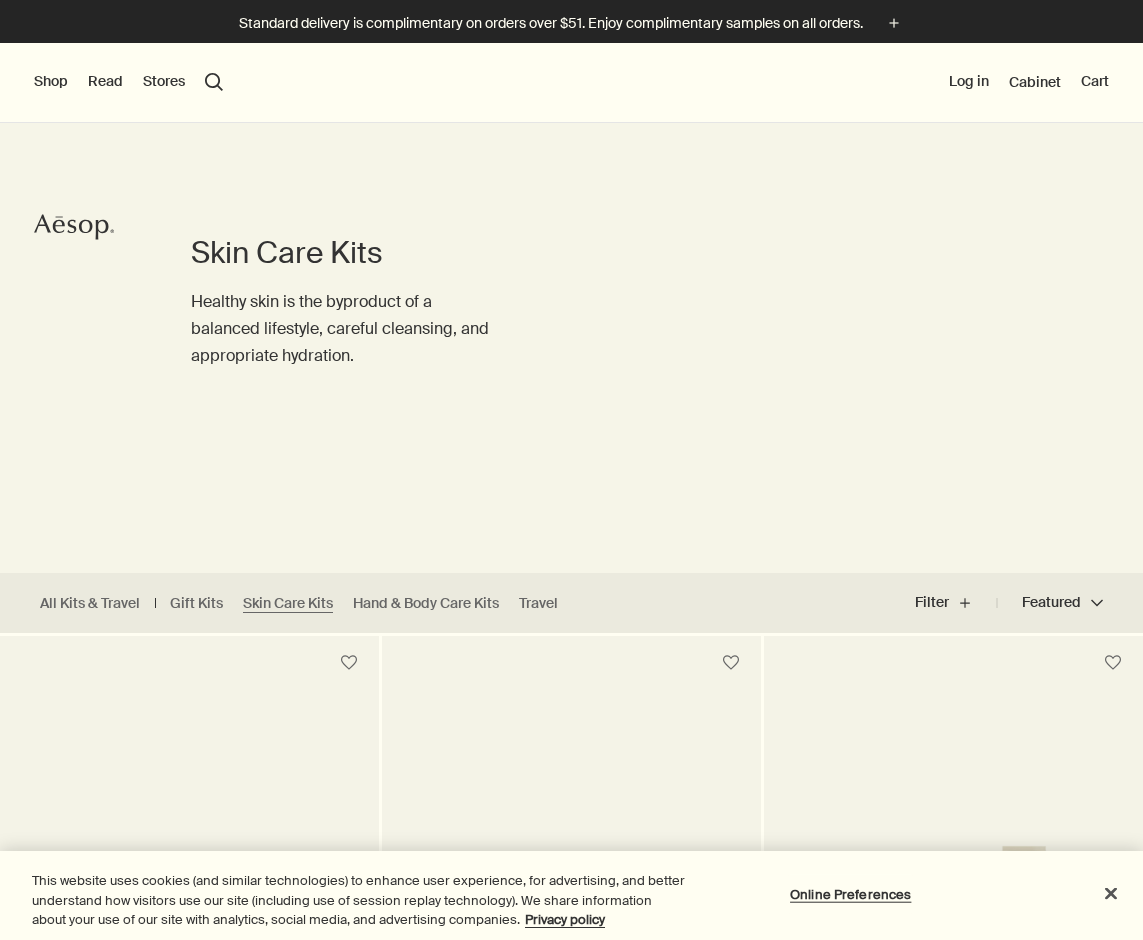 scroll, scrollTop: 0, scrollLeft: 0, axis: both 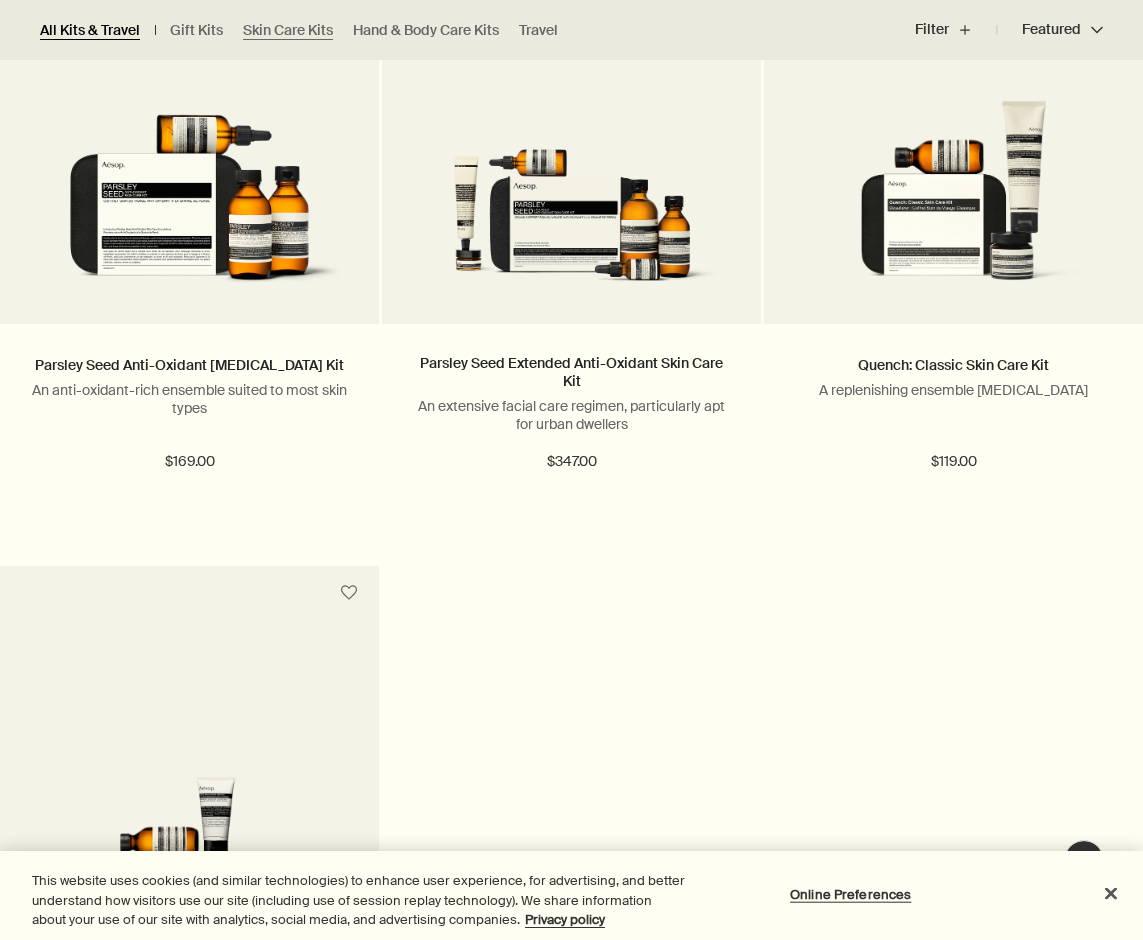 click on "All Kits & Travel" at bounding box center [90, 30] 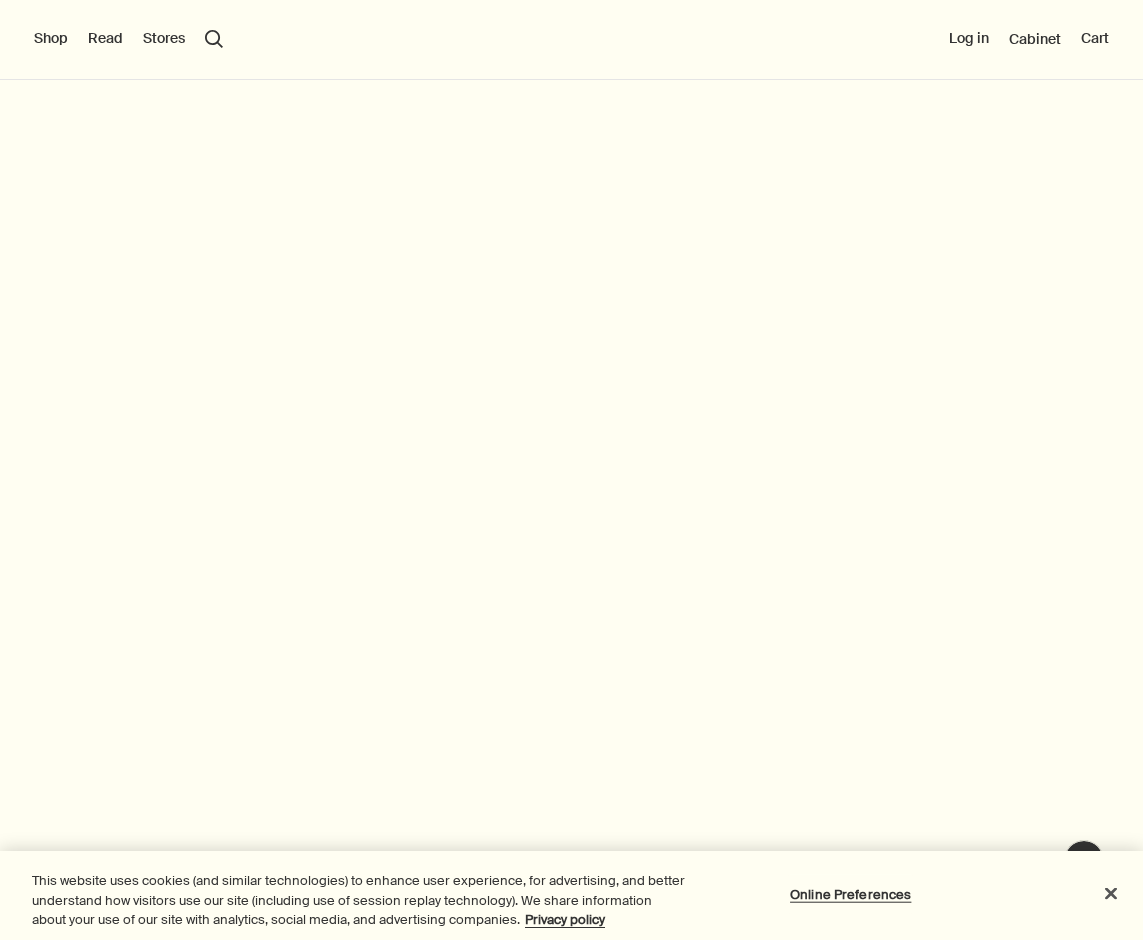 scroll, scrollTop: 0, scrollLeft: 0, axis: both 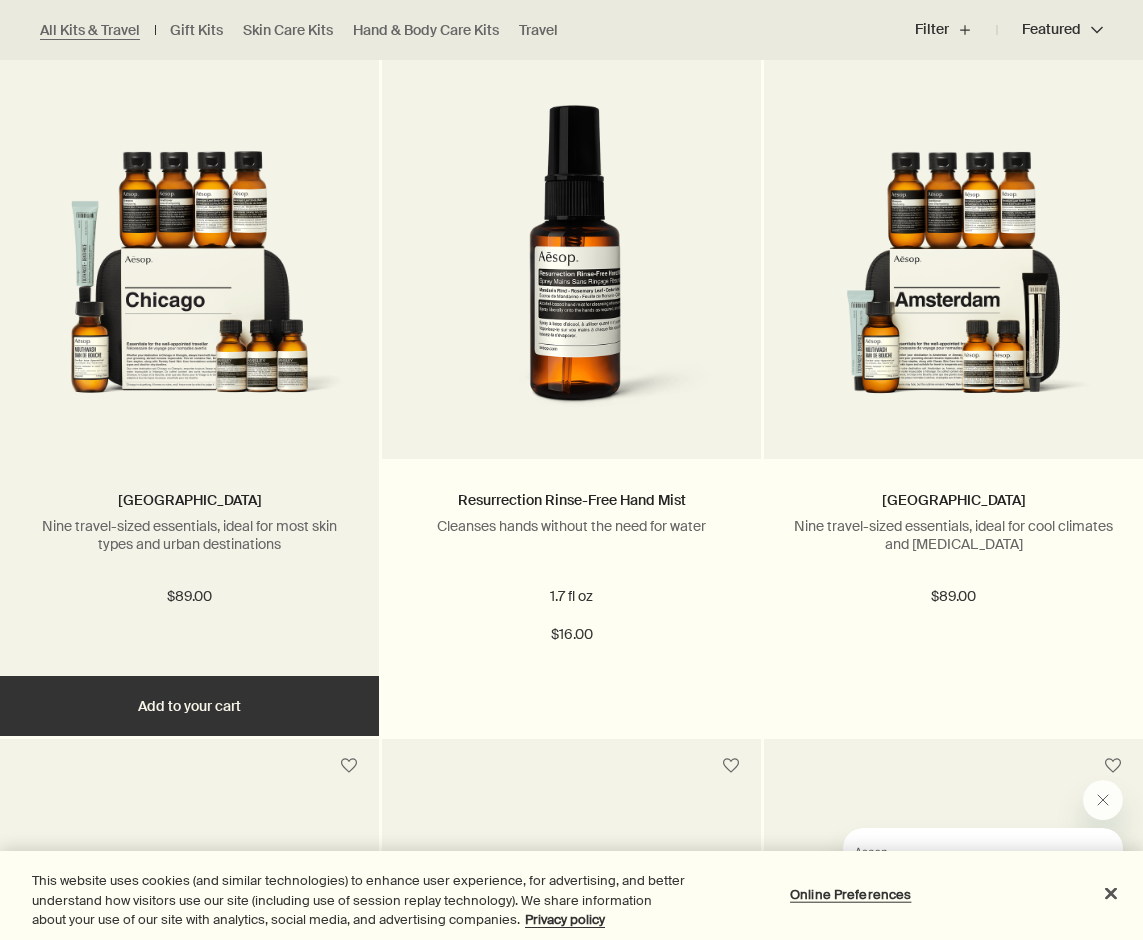 click on "Nine travel-sized essentials, ideal for most skin types and urban destinations" at bounding box center [189, 535] 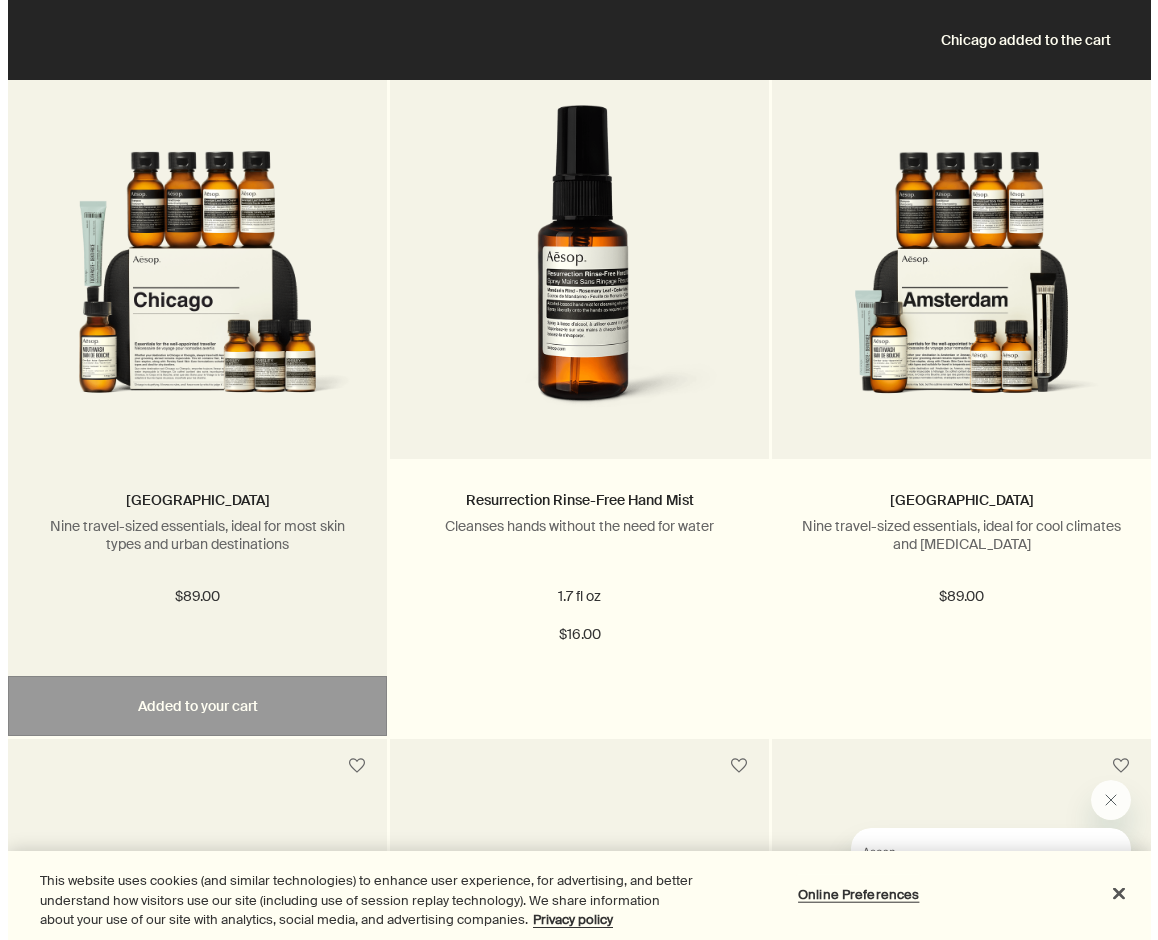 scroll, scrollTop: 4843, scrollLeft: 0, axis: vertical 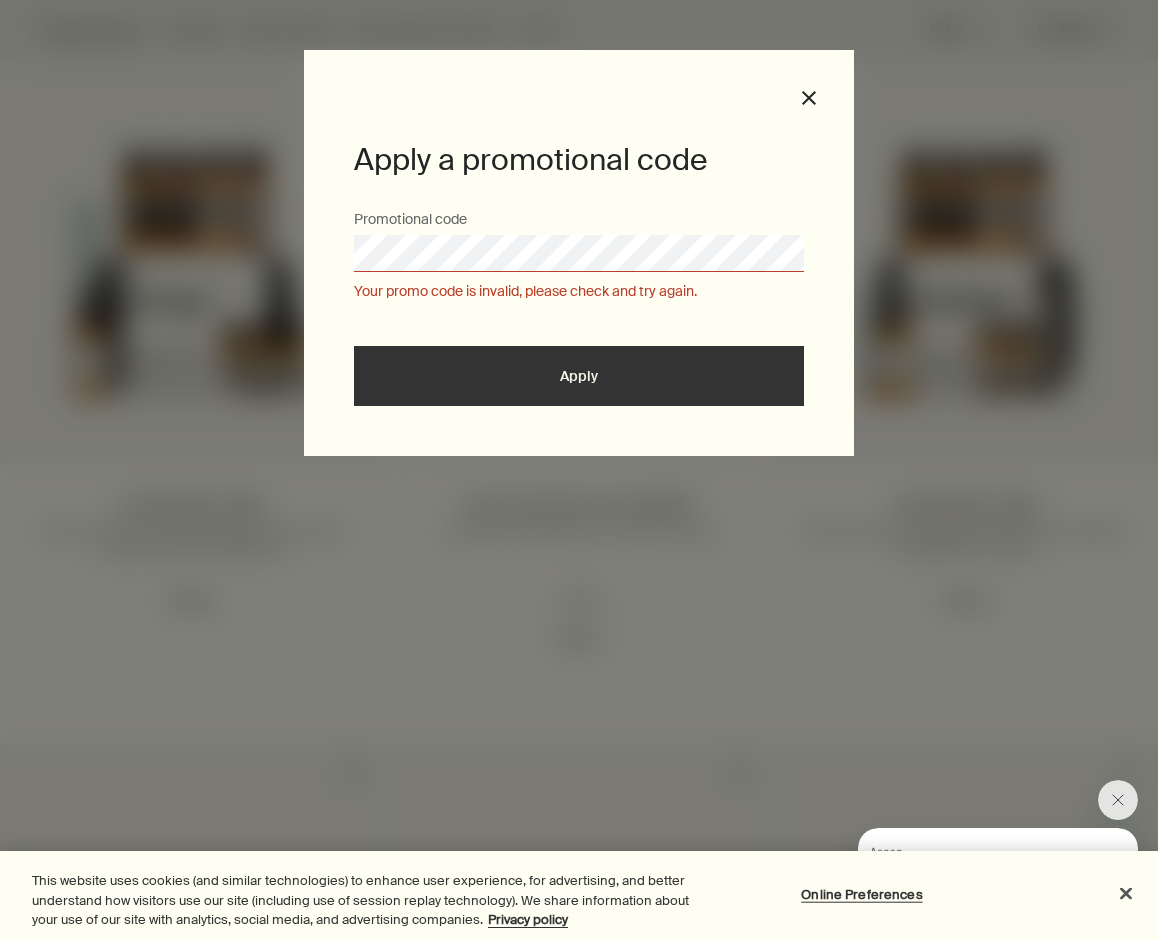 click at bounding box center [0, -3903] 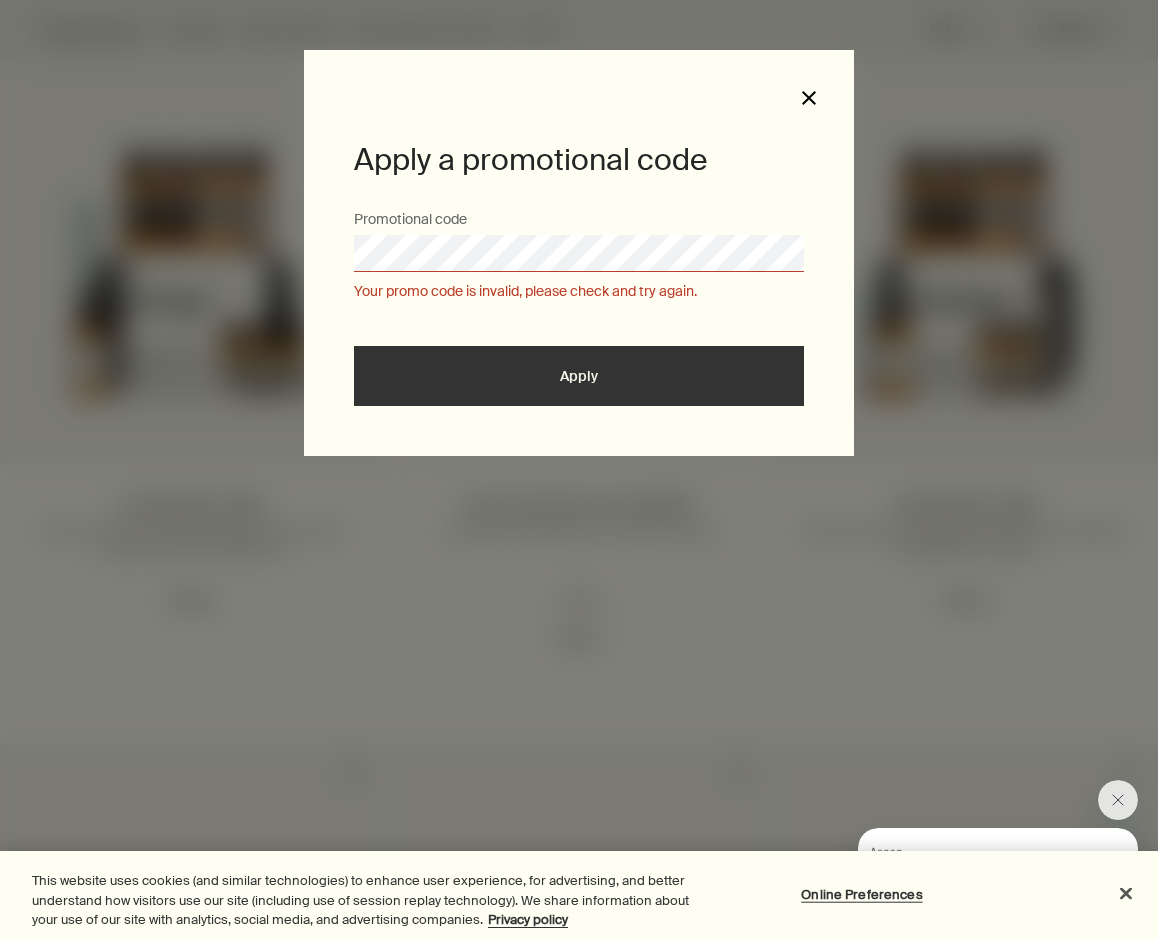 click on "close" at bounding box center [809, 98] 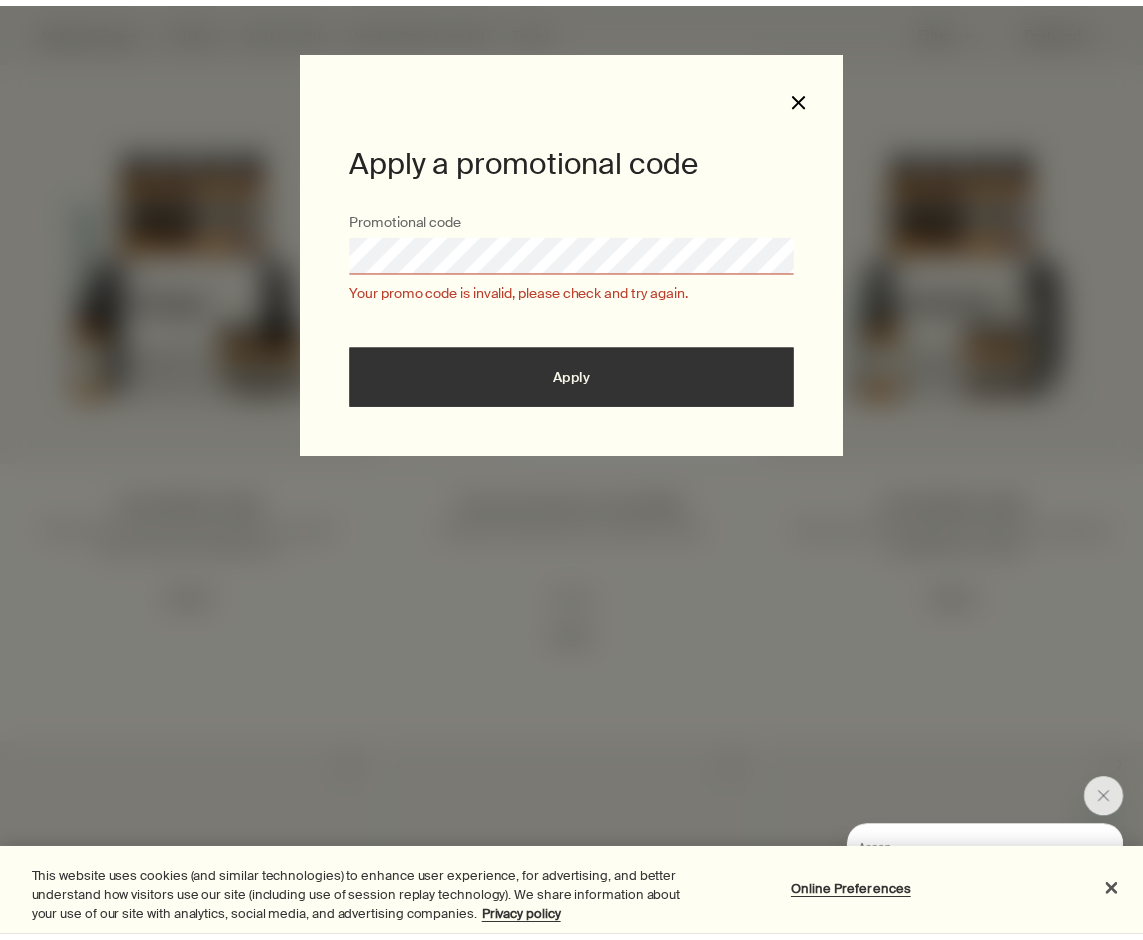 scroll, scrollTop: 4813, scrollLeft: 0, axis: vertical 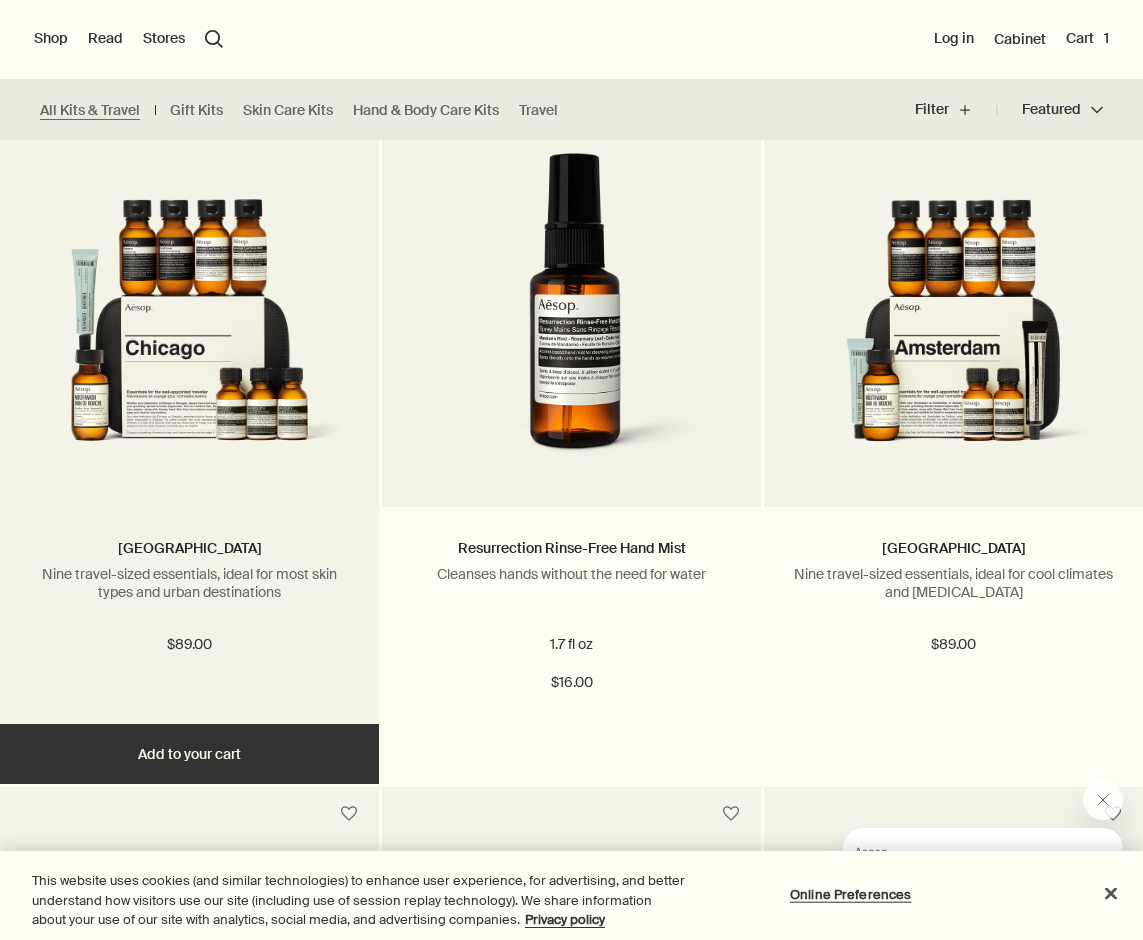 click at bounding box center [189, 338] 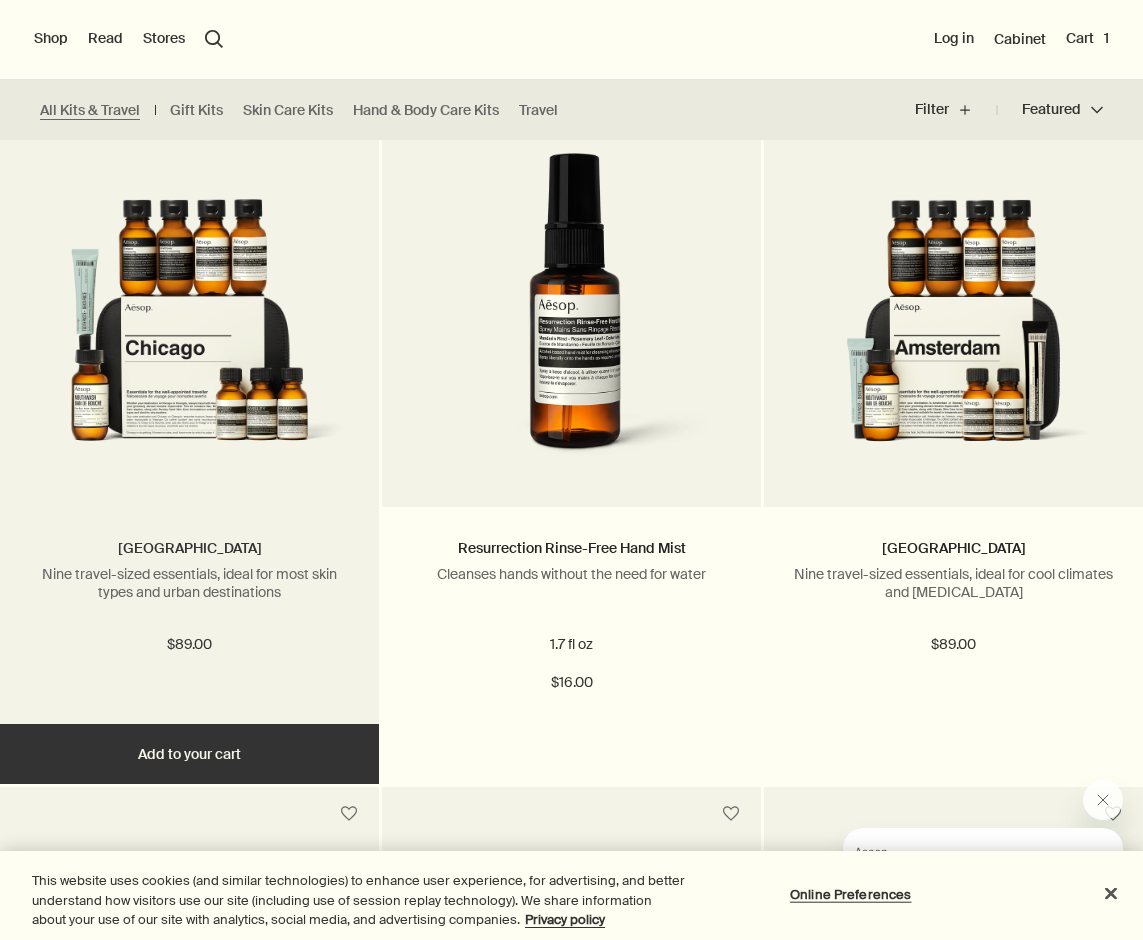 click on "[GEOGRAPHIC_DATA]" at bounding box center [190, 548] 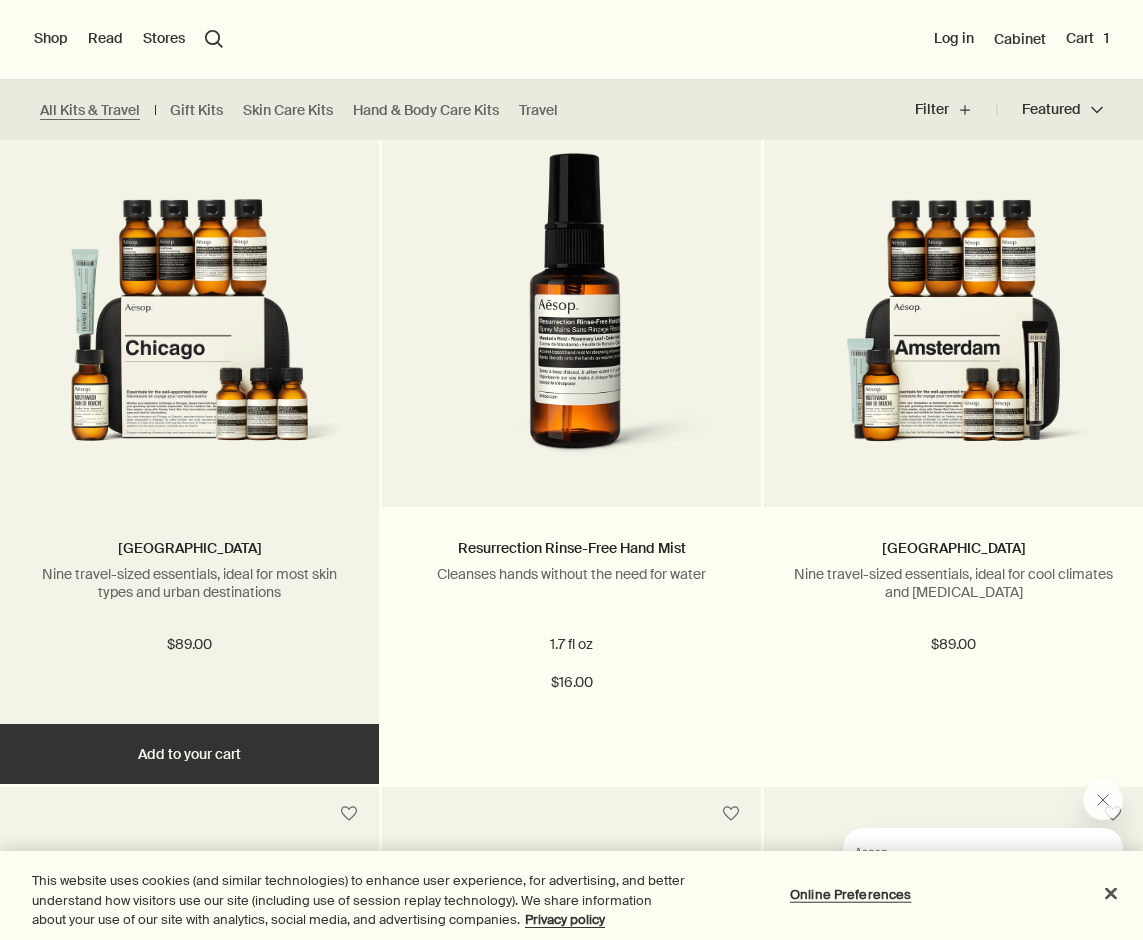 click on "Nine travel-sized essentials, ideal for most skin types and urban destinations" at bounding box center (189, 583) 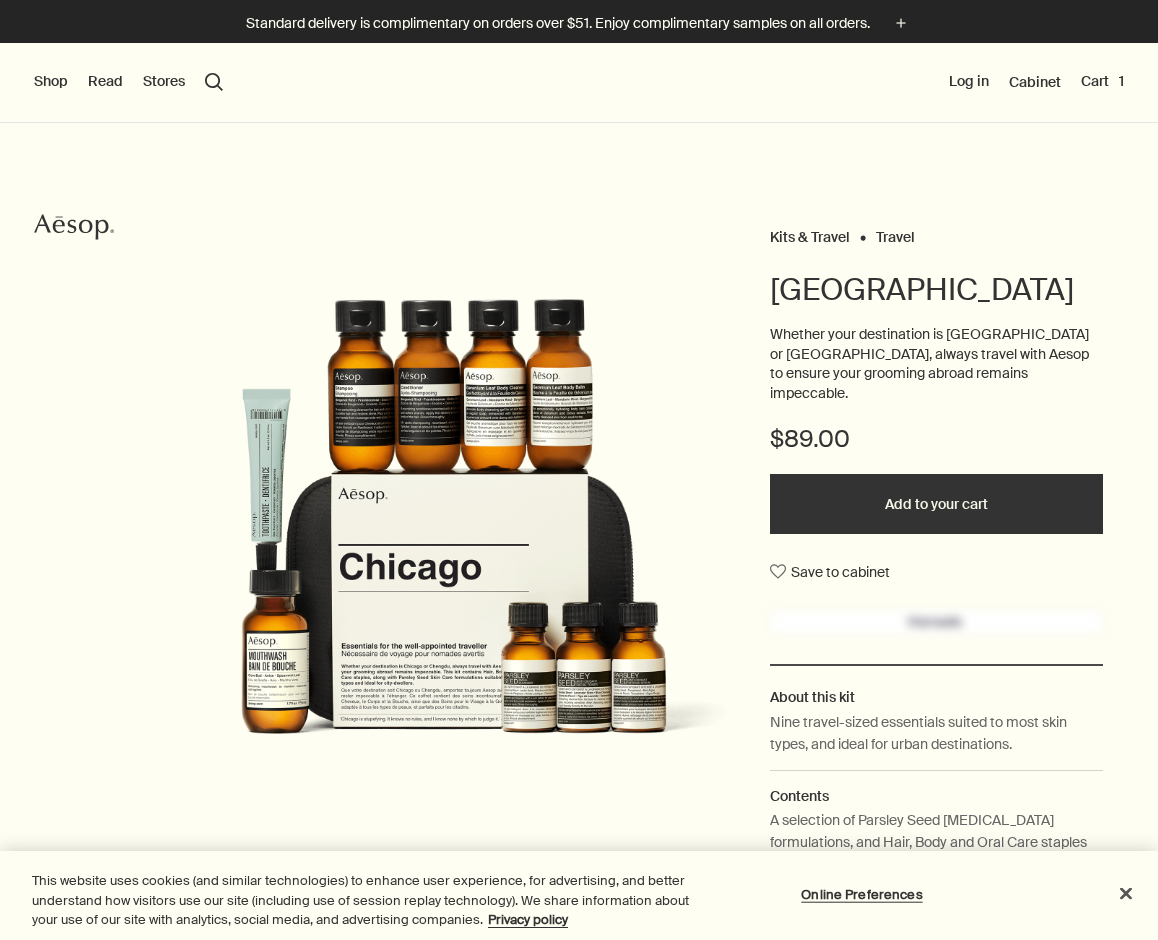 scroll, scrollTop: 0, scrollLeft: 0, axis: both 